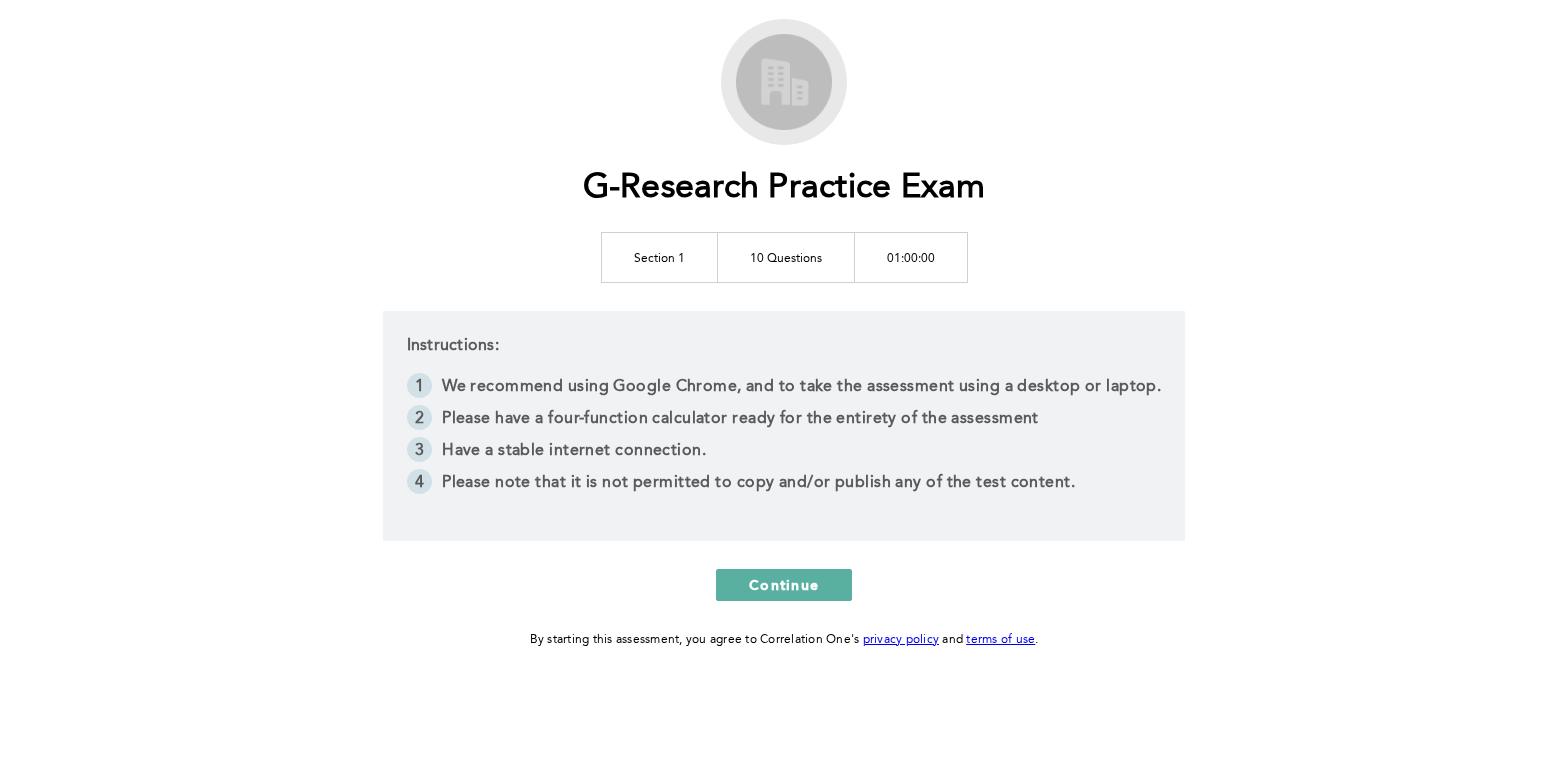 scroll, scrollTop: 103, scrollLeft: 0, axis: vertical 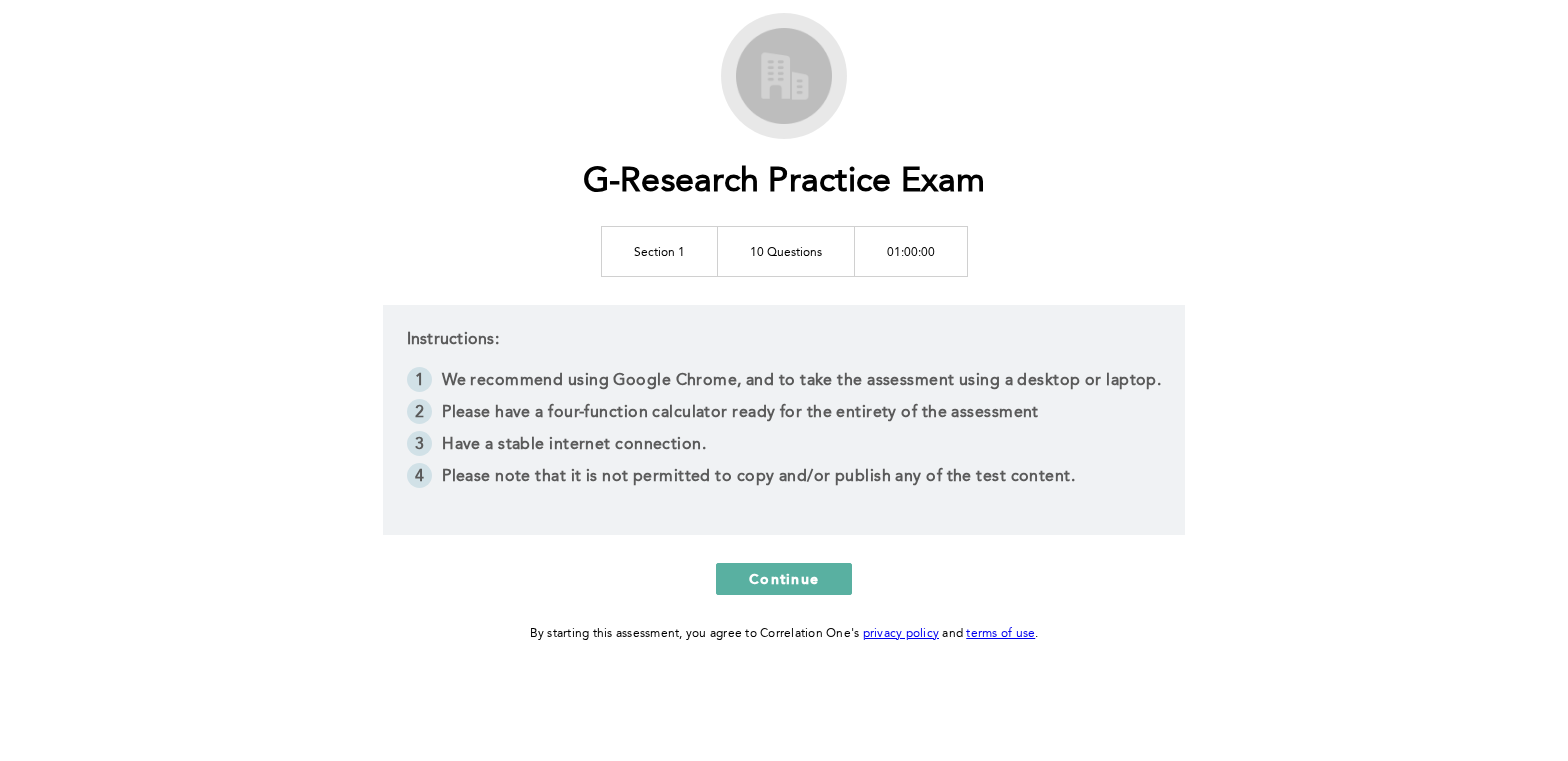 click on "Please have a four-function calculator ready for the entirety of the assessment" at bounding box center (784, 415) 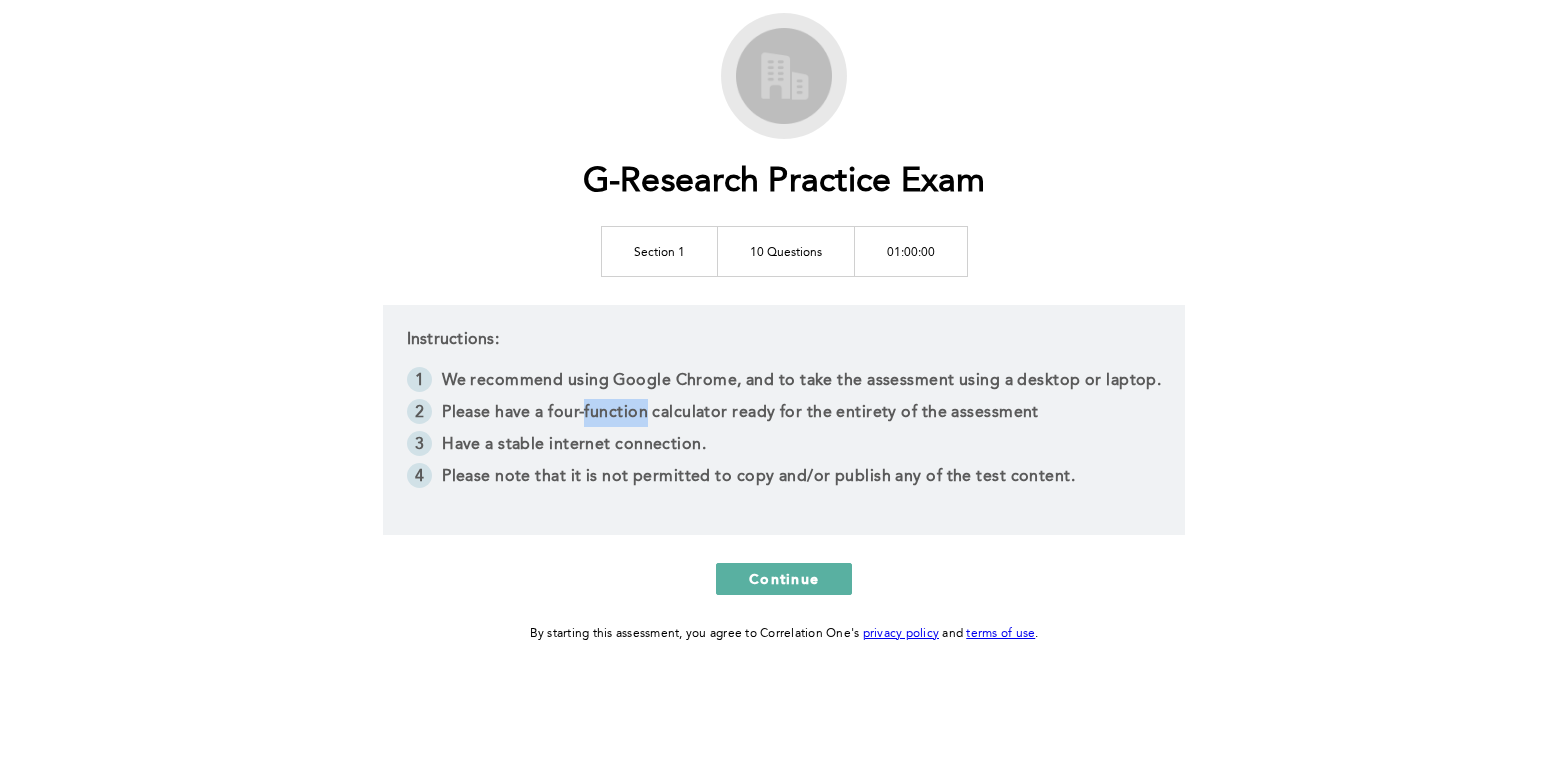 click on "Please have a four-function calculator ready for the entirety of the assessment" at bounding box center [784, 415] 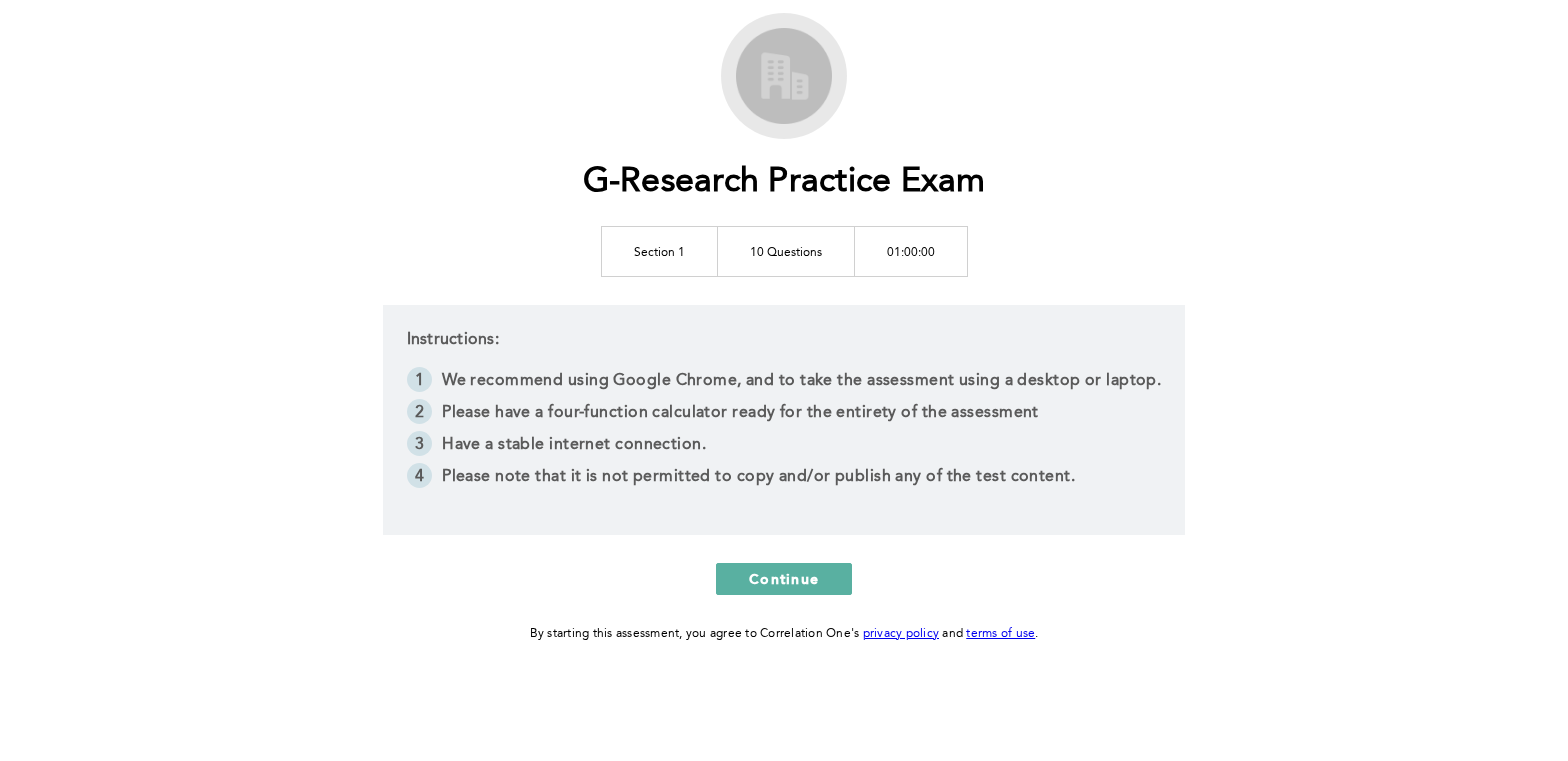 click on "Please have a four-function calculator ready for the entirety of the assessment" at bounding box center [784, 415] 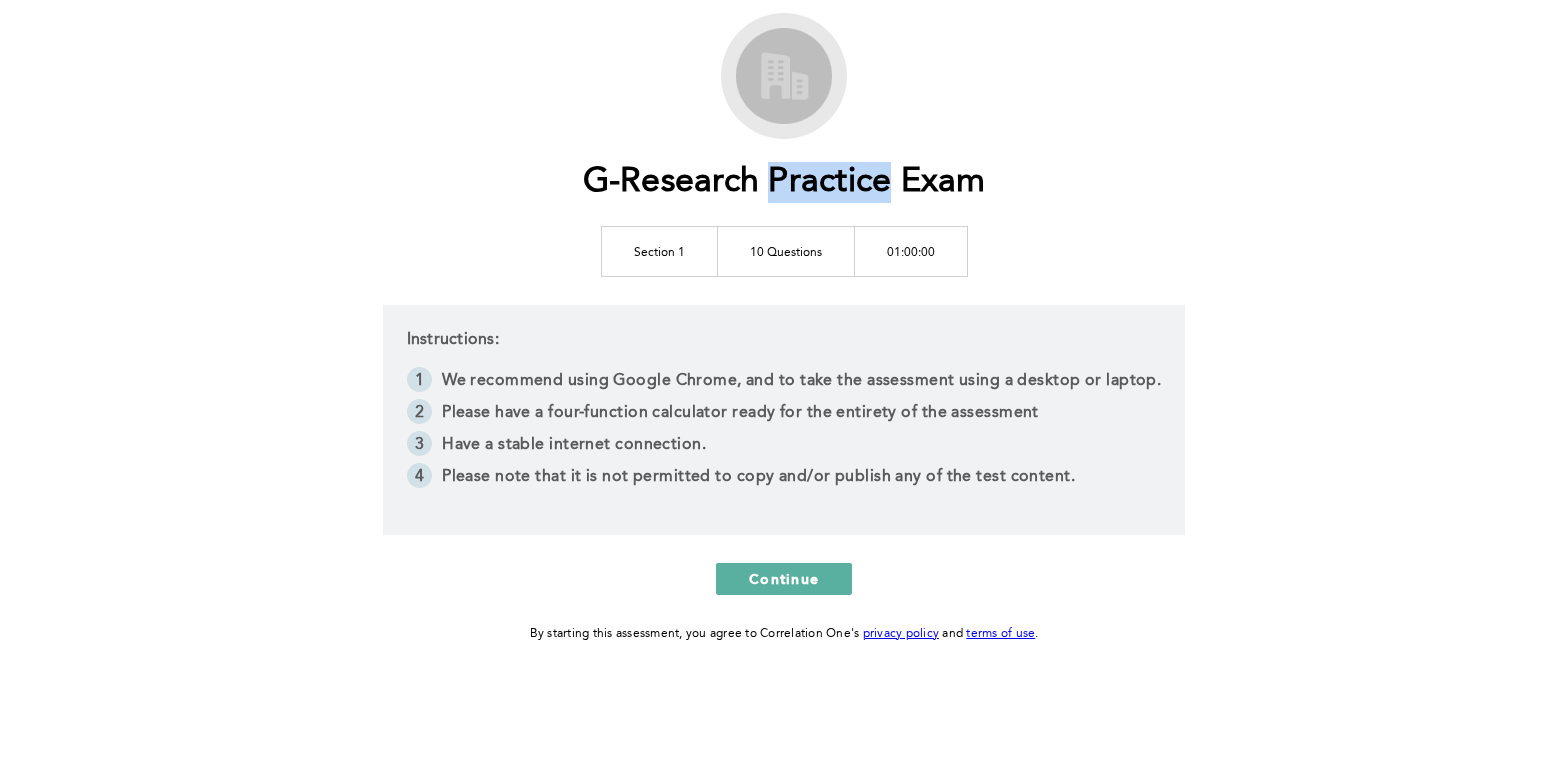 click on "G-Research Practice Exam" at bounding box center (784, 182) 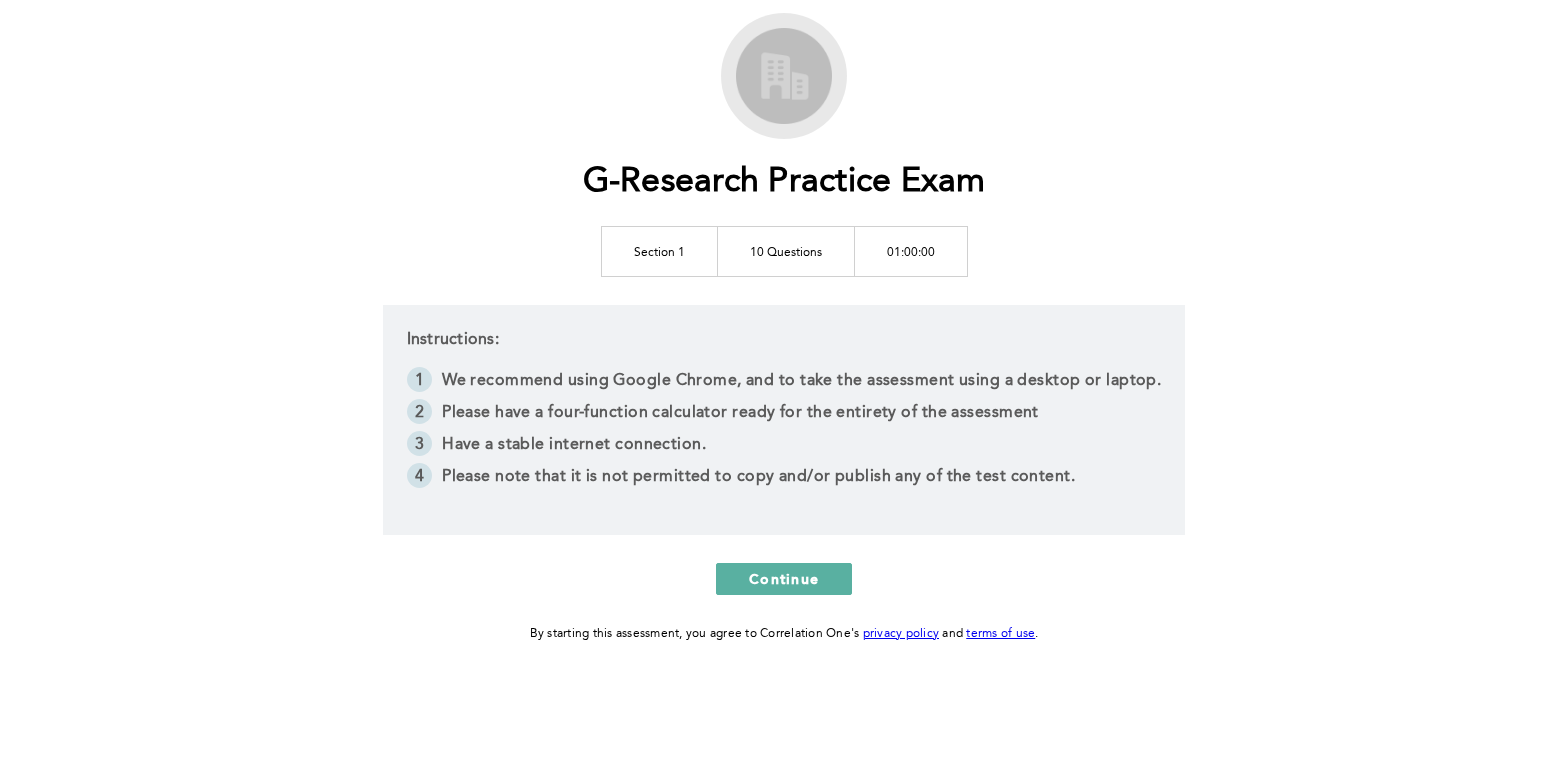 click on "G-Research Practice Exam" at bounding box center (784, 182) 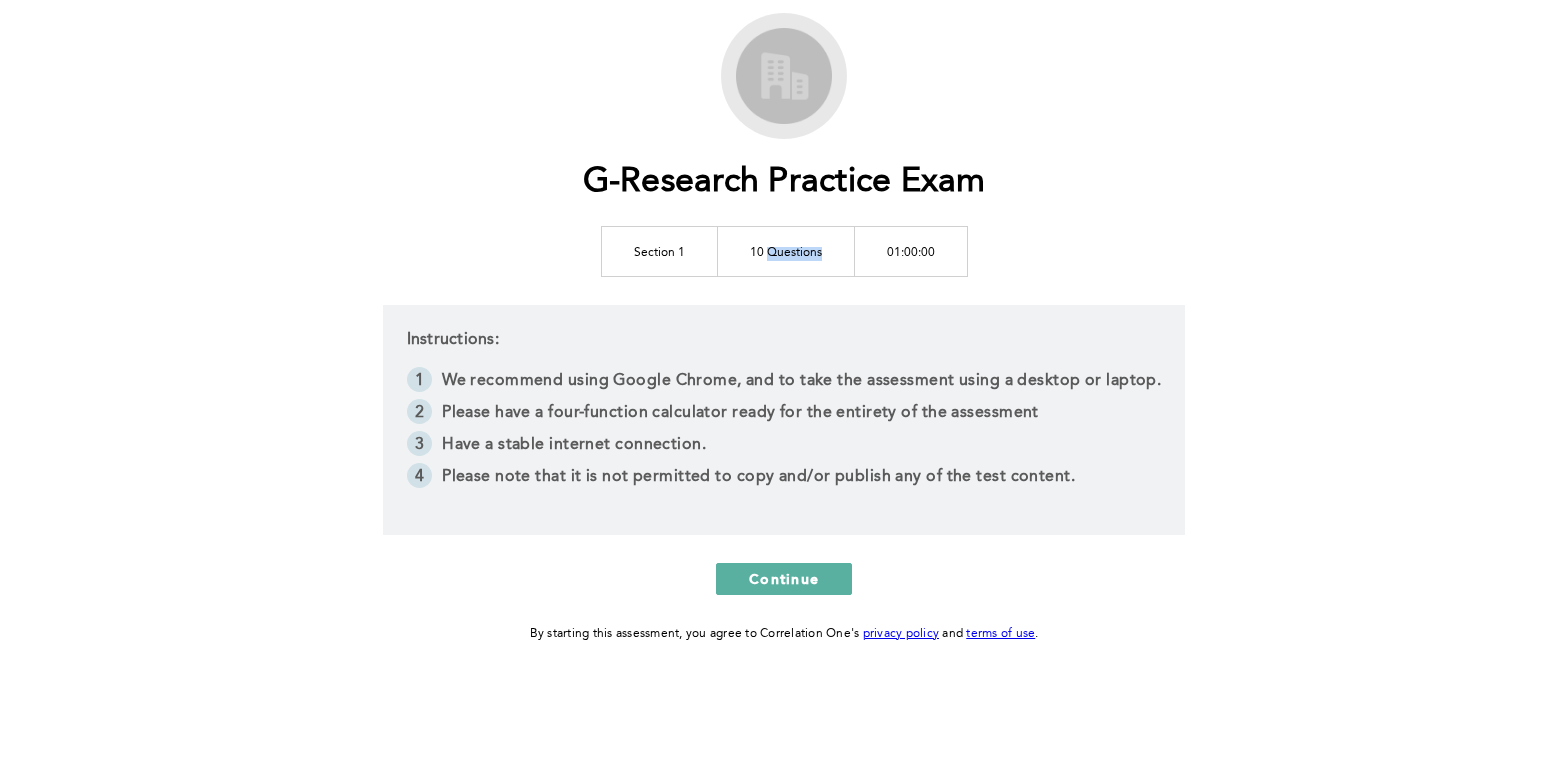 click on "10 Questions" at bounding box center (785, 251) 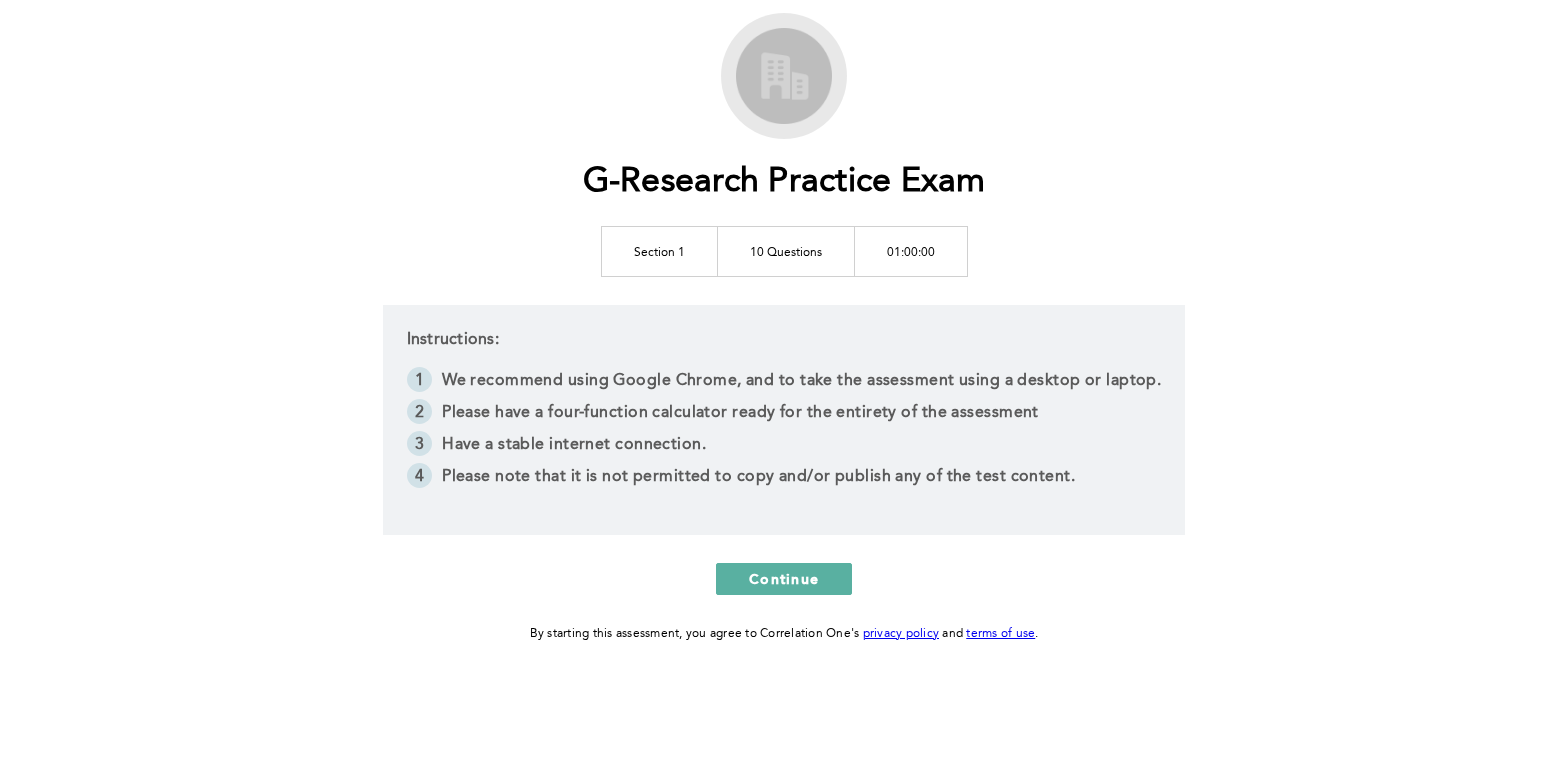 click on "10 Questions" at bounding box center [785, 251] 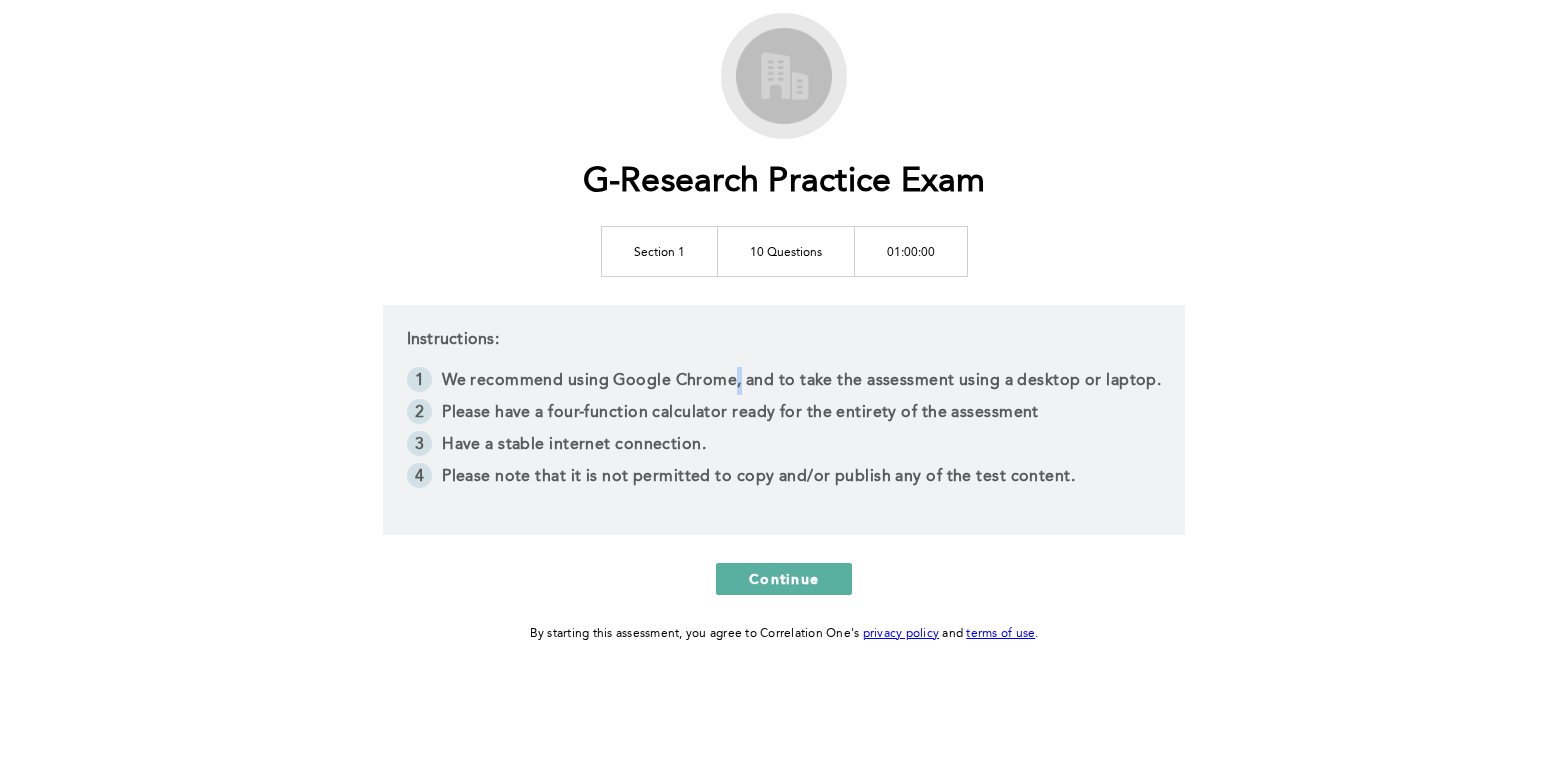 click on "We recommend using Google Chrome, and to take the assessment using a desktop or laptop." at bounding box center (784, 383) 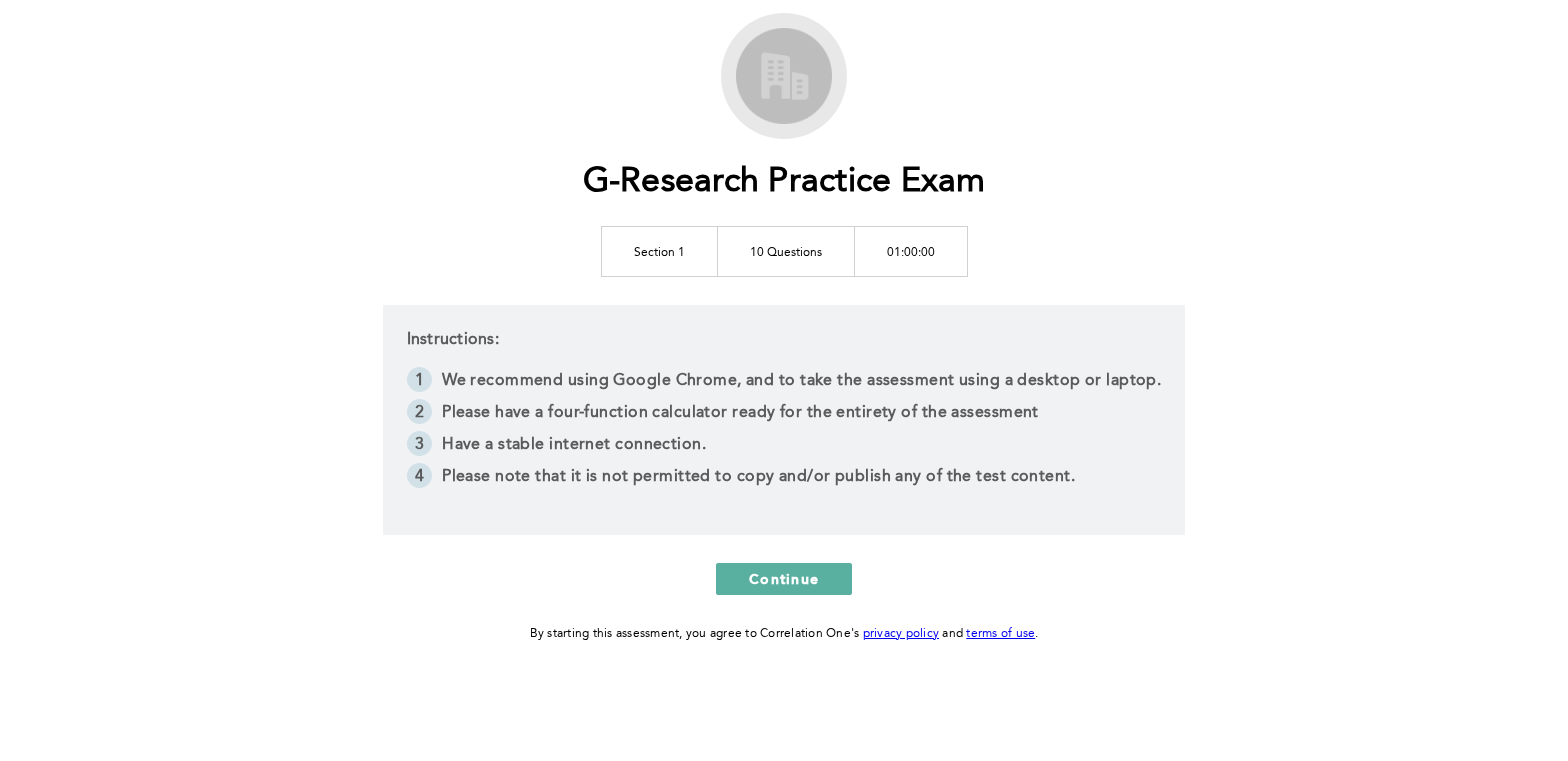 click on "We recommend using Google Chrome, and to take the assessment using a desktop or laptop." at bounding box center (784, 383) 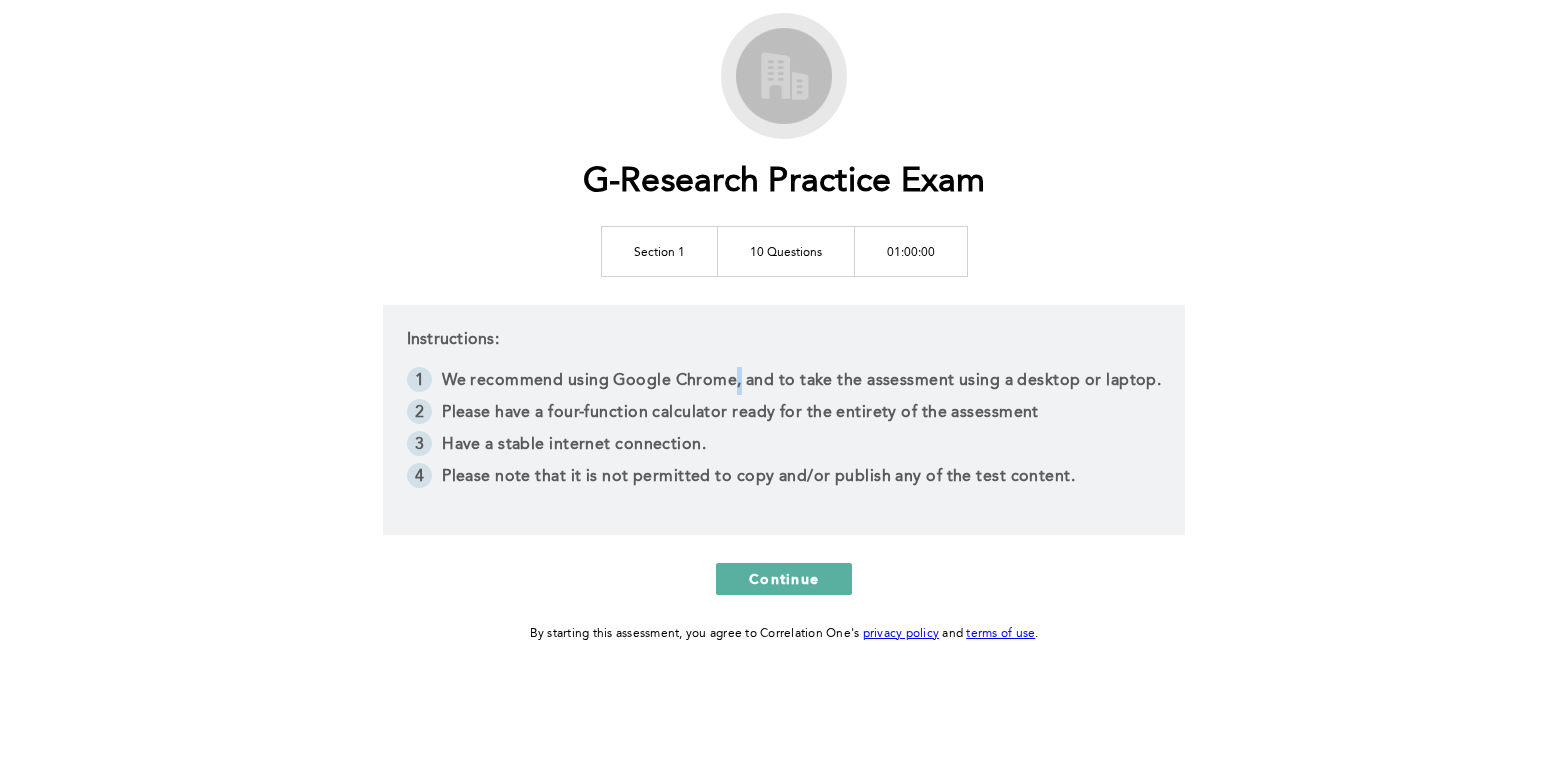 click on "We recommend using Google Chrome, and to take the assessment using a desktop or laptop." at bounding box center [784, 383] 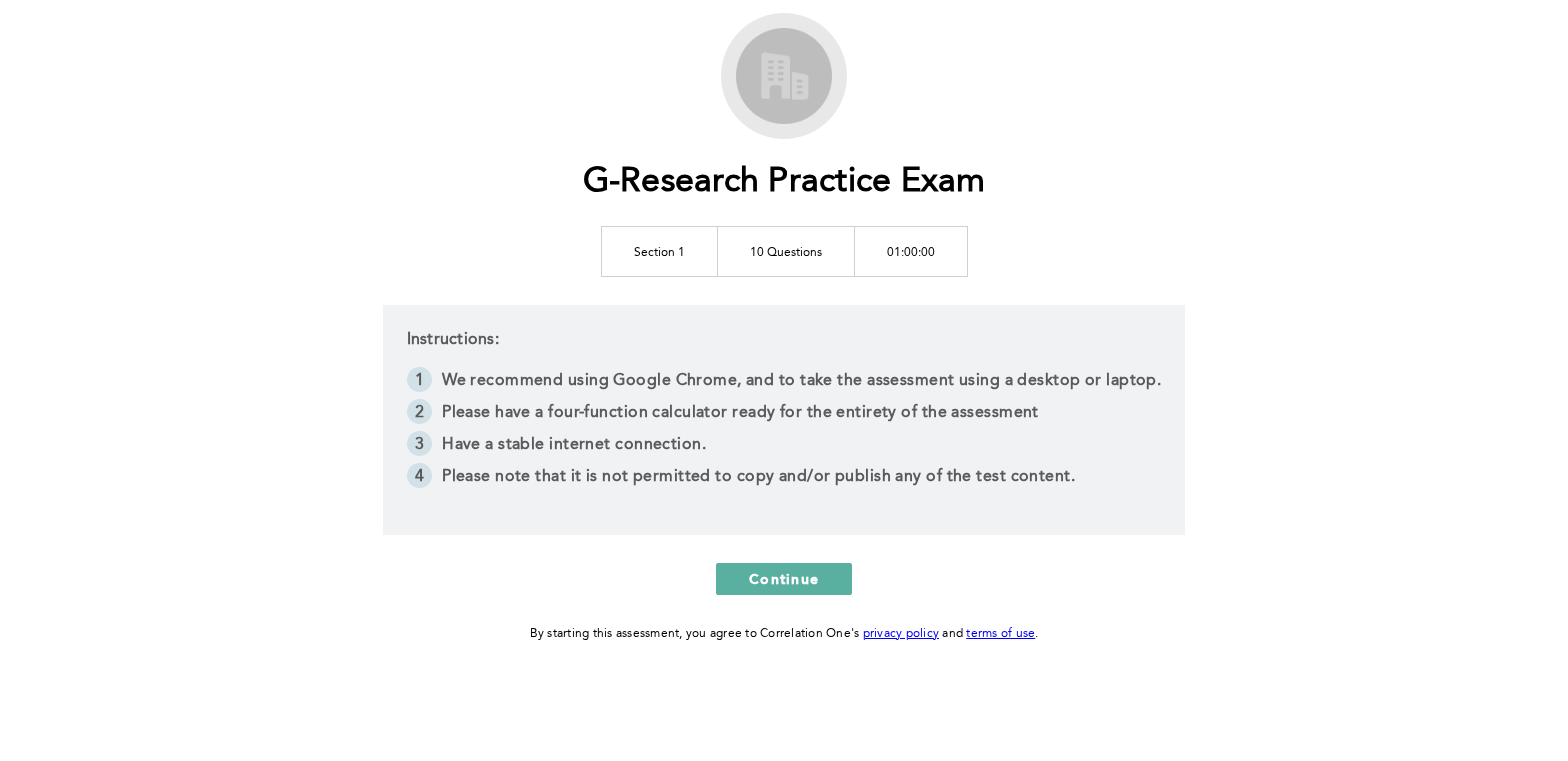 click on "We recommend using Google Chrome, and to take the assessment using a desktop or laptop." at bounding box center [784, 383] 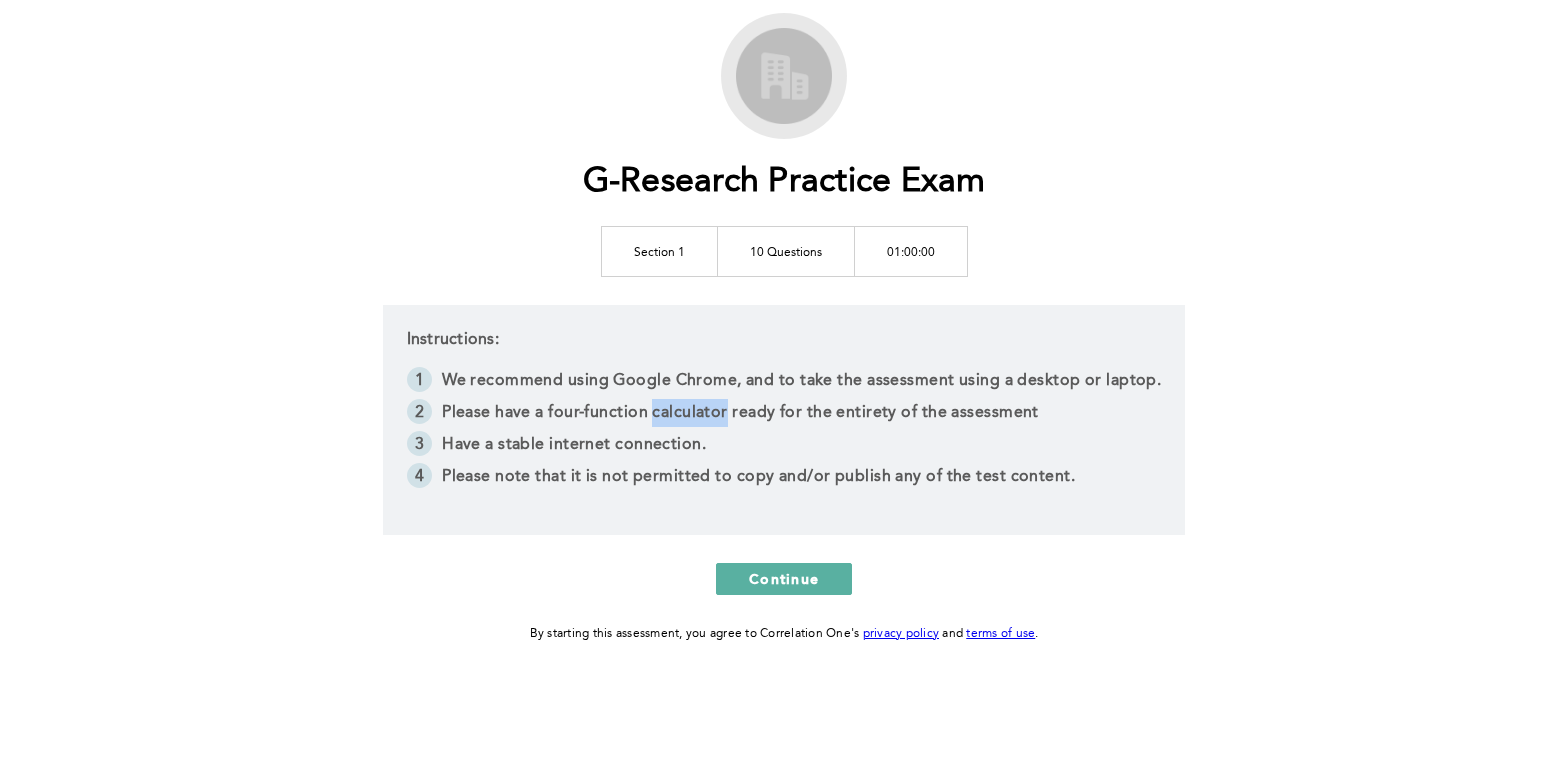 click on "Please have a four-function calculator ready for the entirety of the assessment" at bounding box center (784, 415) 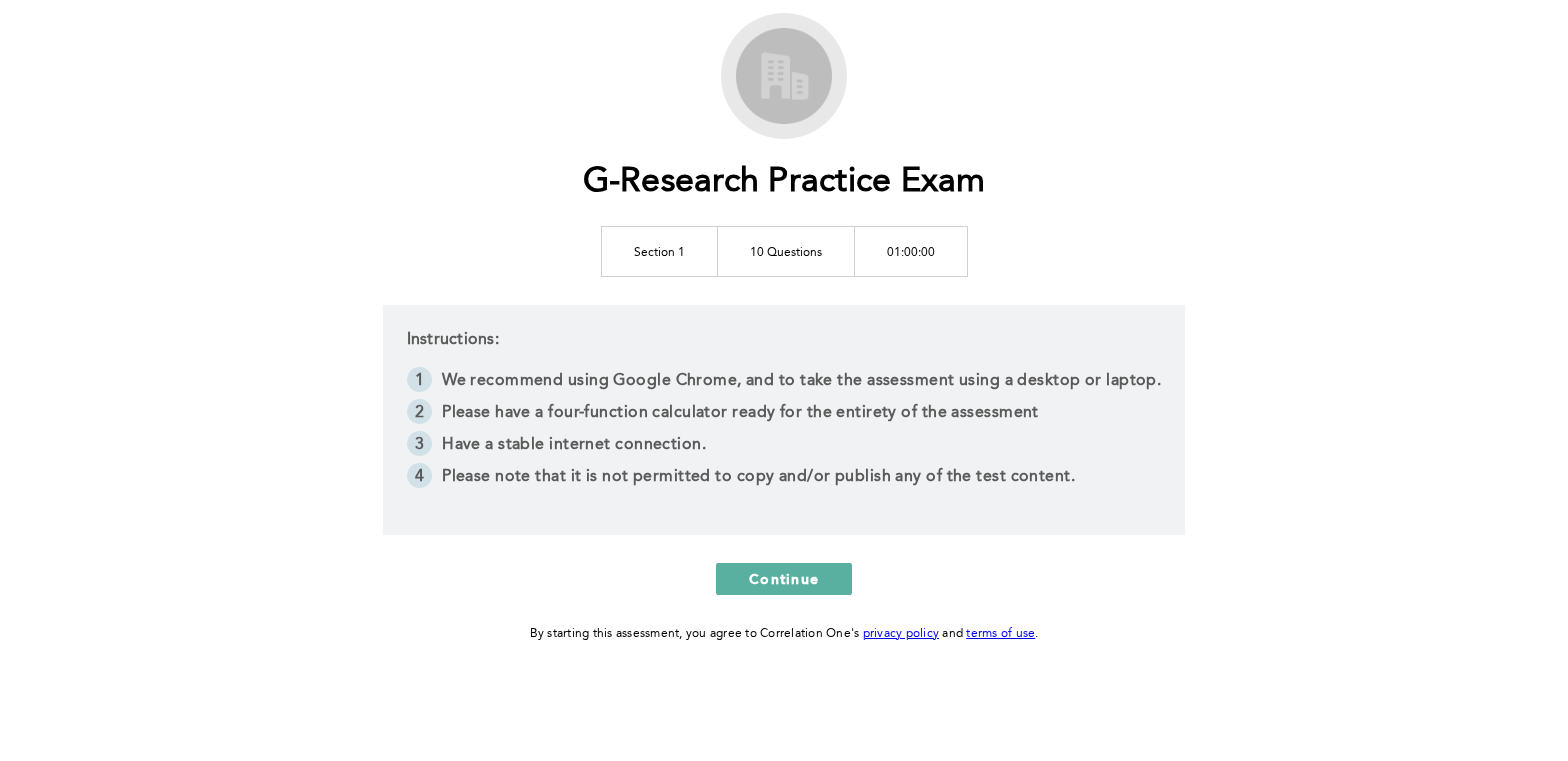 click on "Please have a four-function calculator ready for the entirety of the assessment" at bounding box center [784, 415] 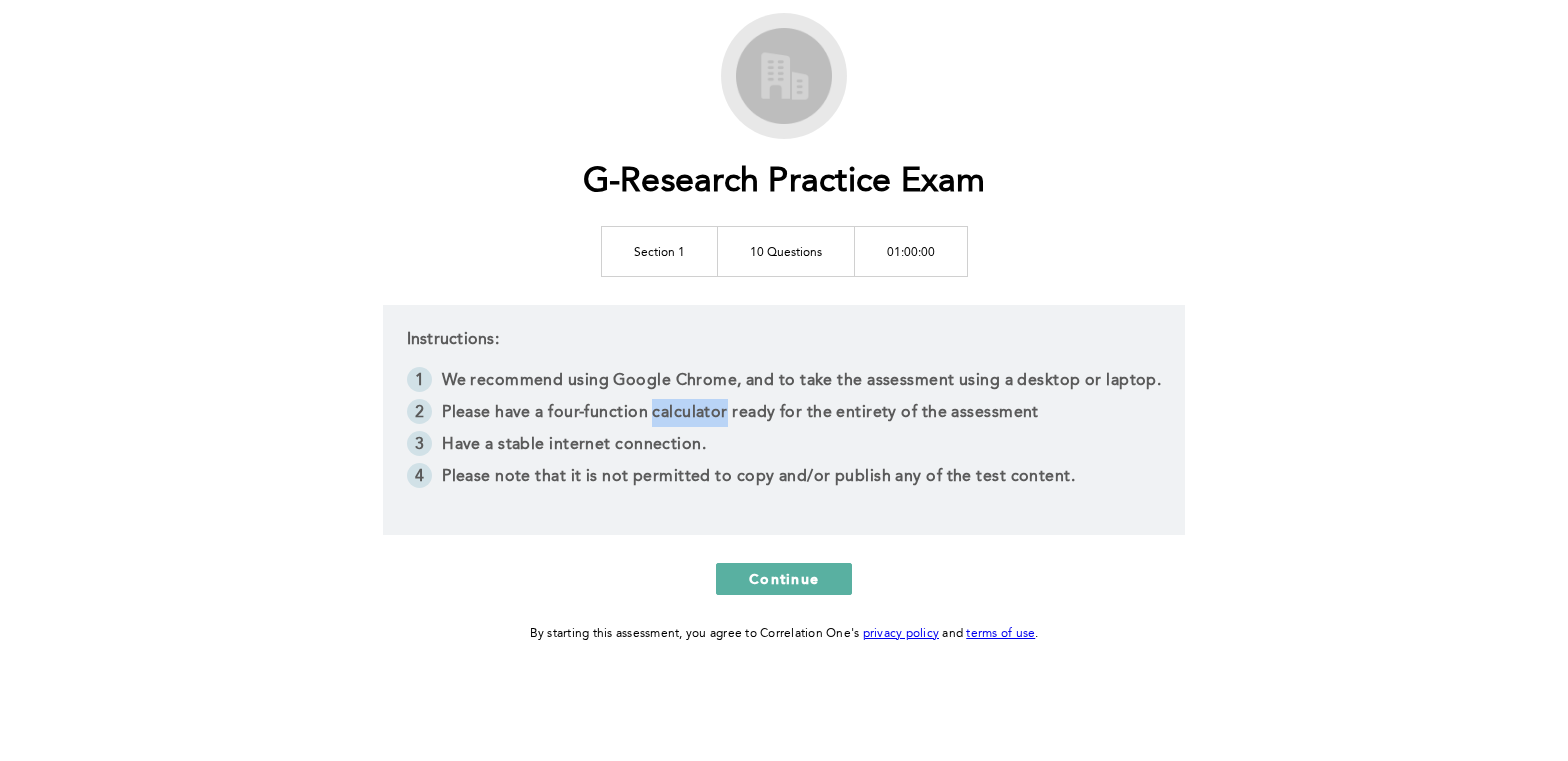 click on "Please have a four-function calculator ready for the entirety of the assessment" at bounding box center (784, 415) 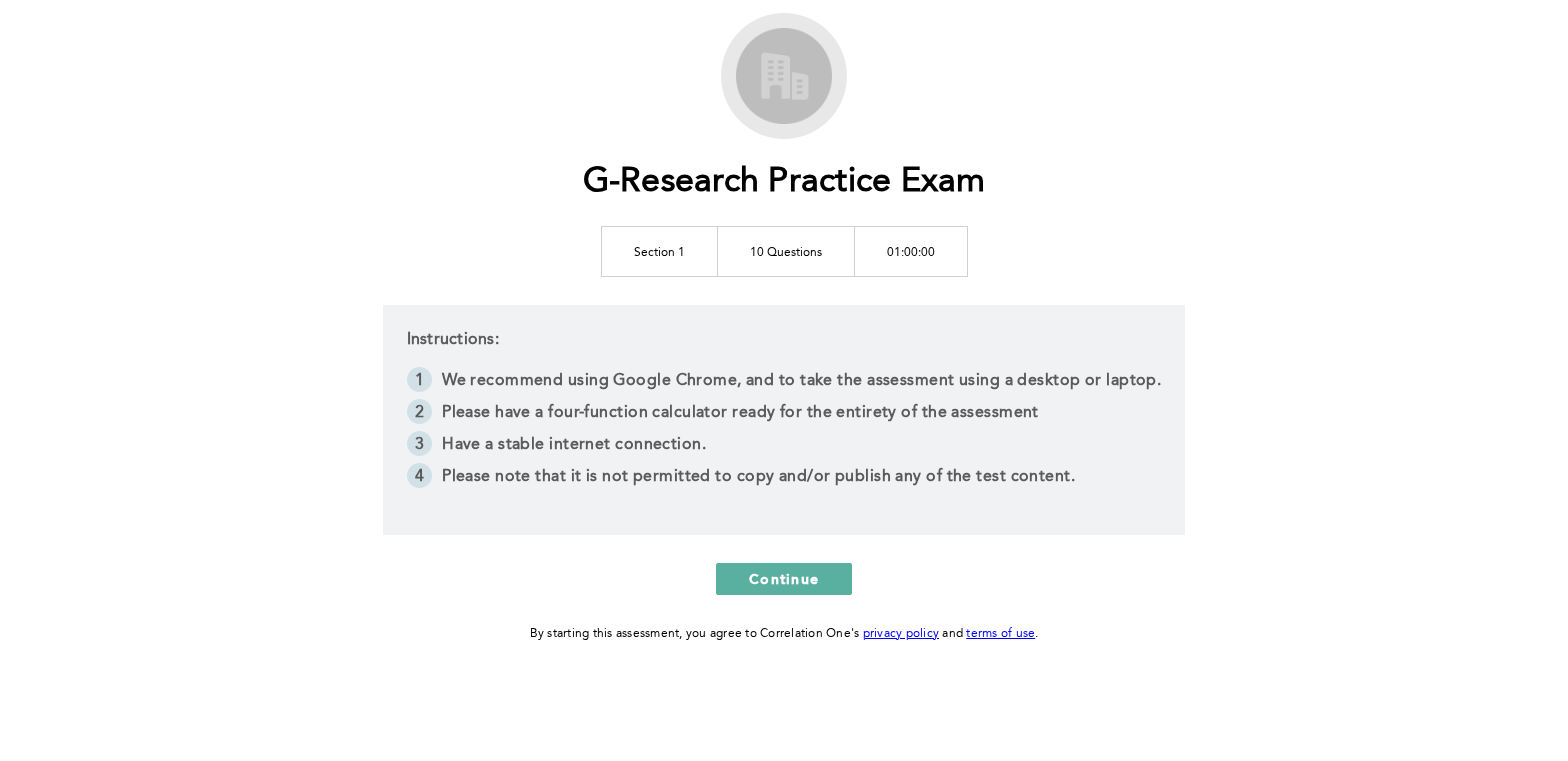 click on "Please have a four-function calculator ready for the entirety of the assessment" at bounding box center (784, 415) 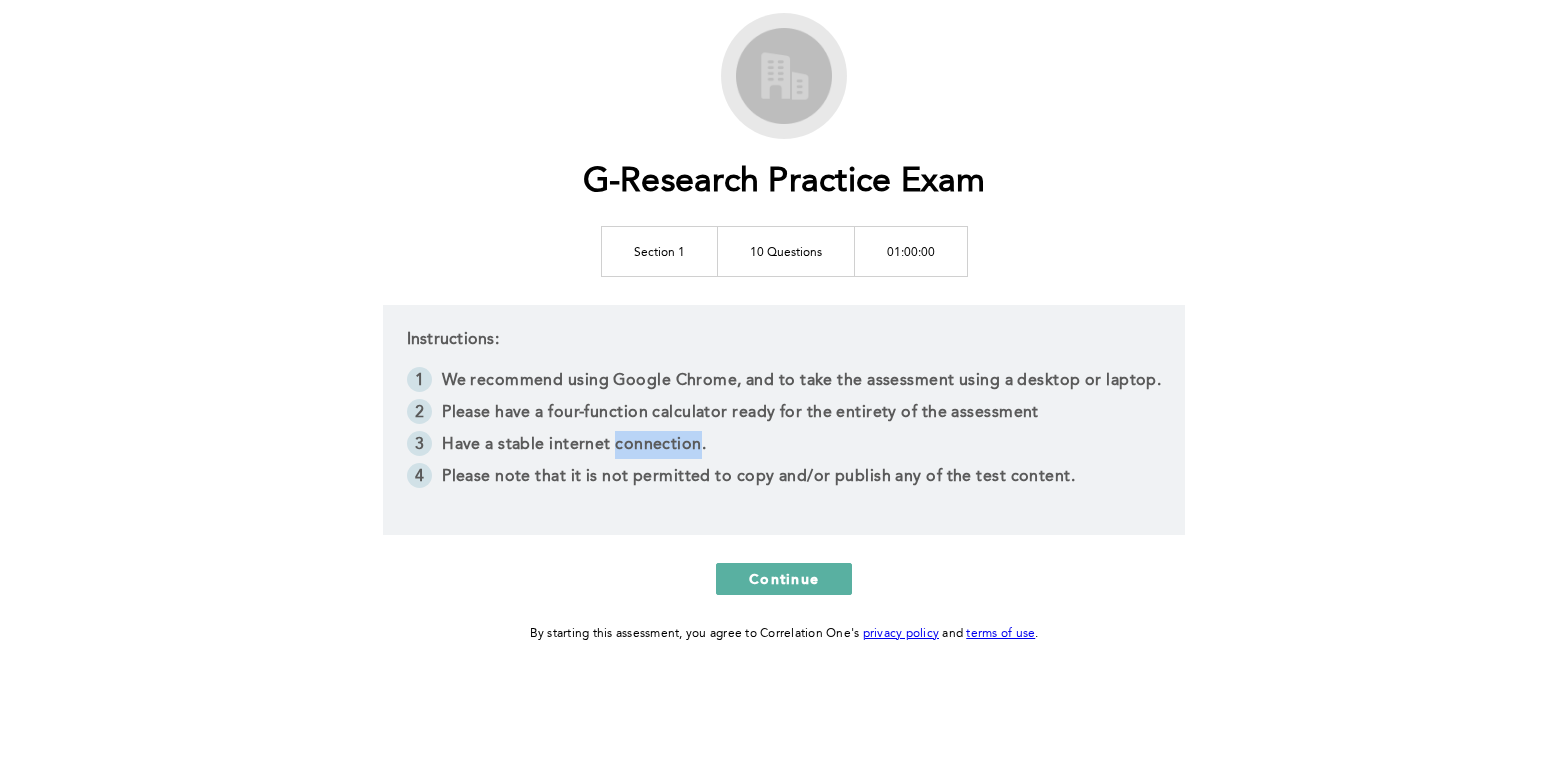 click on "Have a stable internet connection." at bounding box center (784, 447) 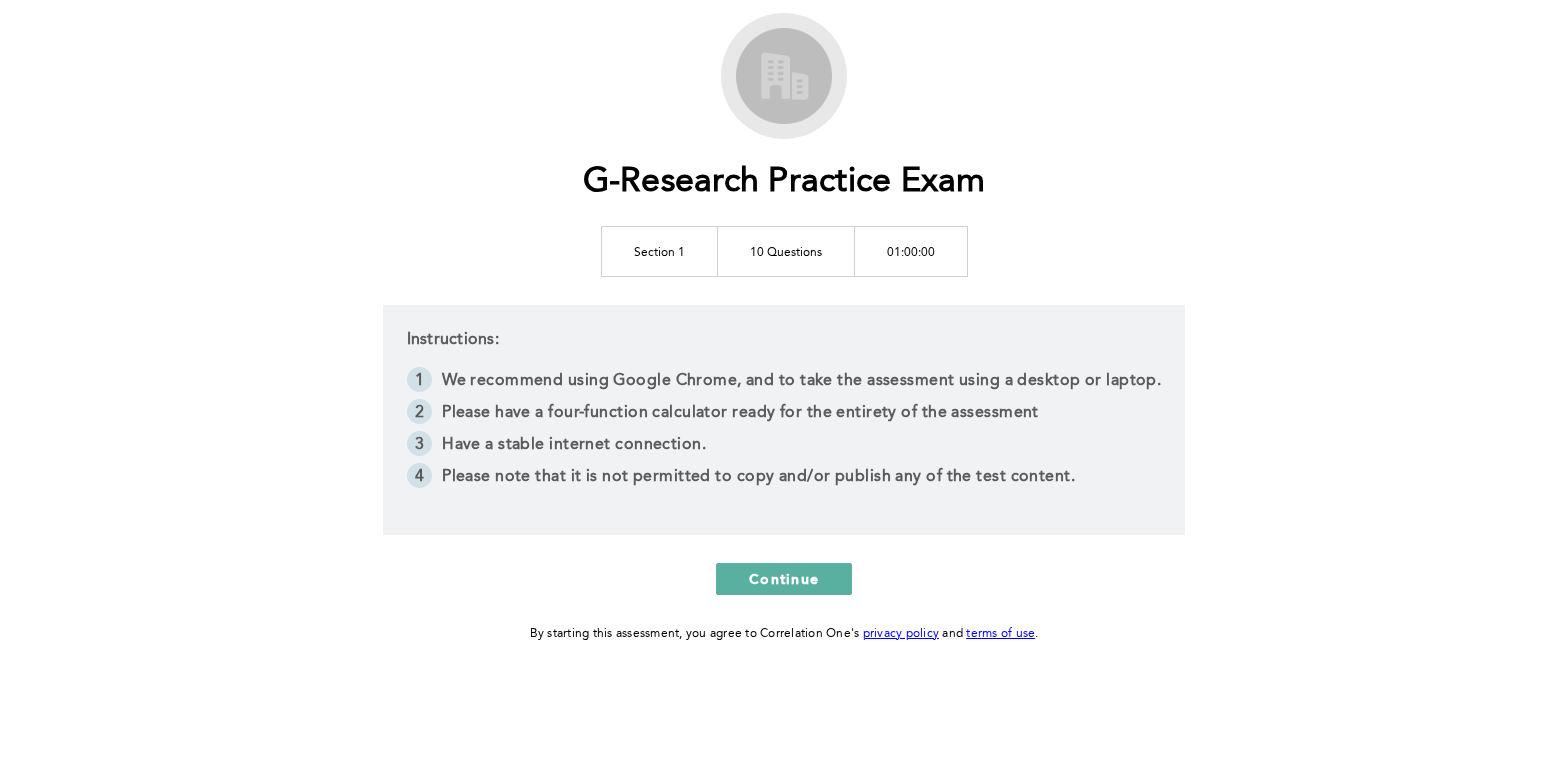 click on "Have a stable internet connection." at bounding box center (784, 447) 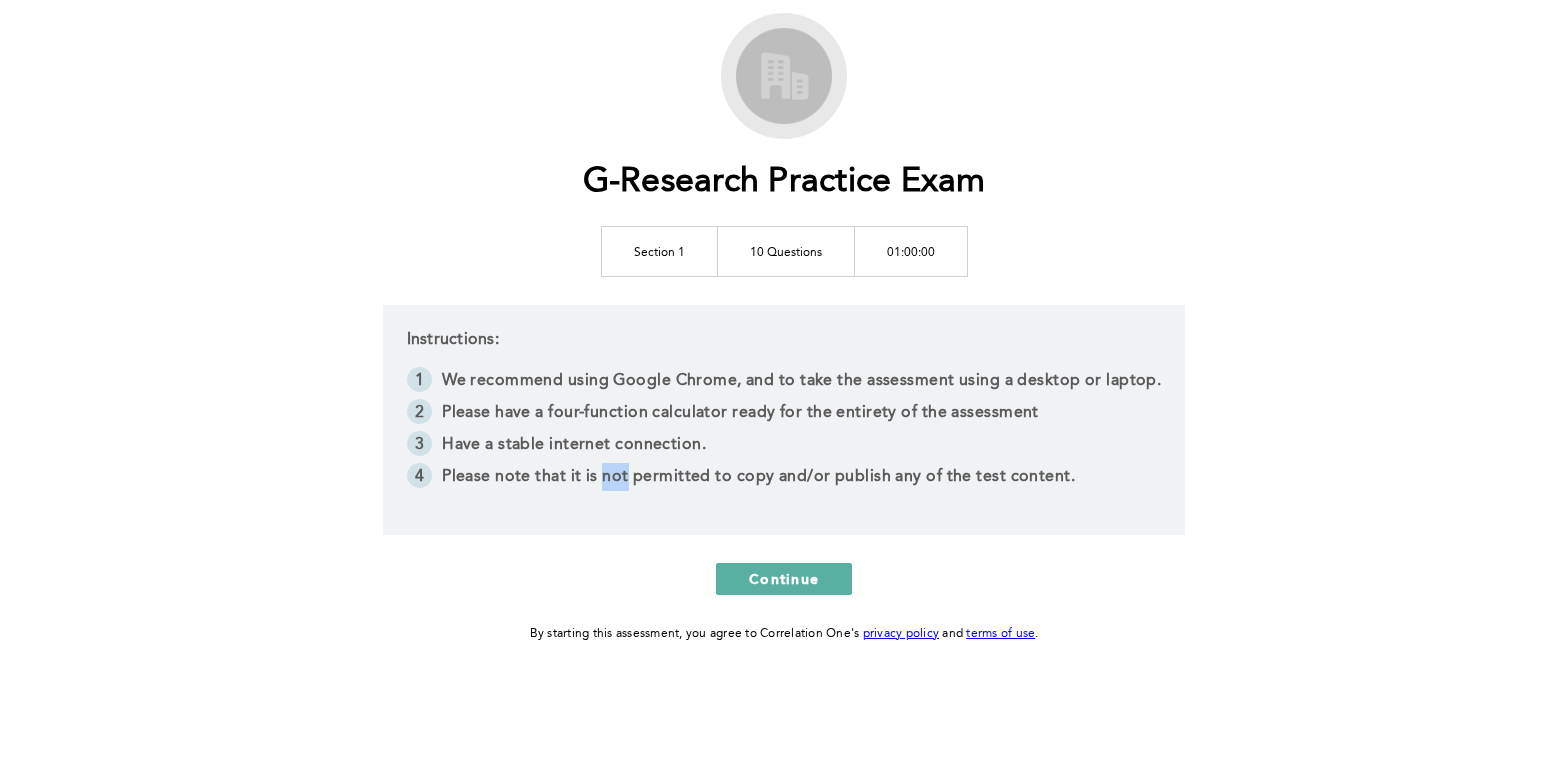 click on "Please note that it is not permitted to copy and/or publish any of the test content." at bounding box center [784, 479] 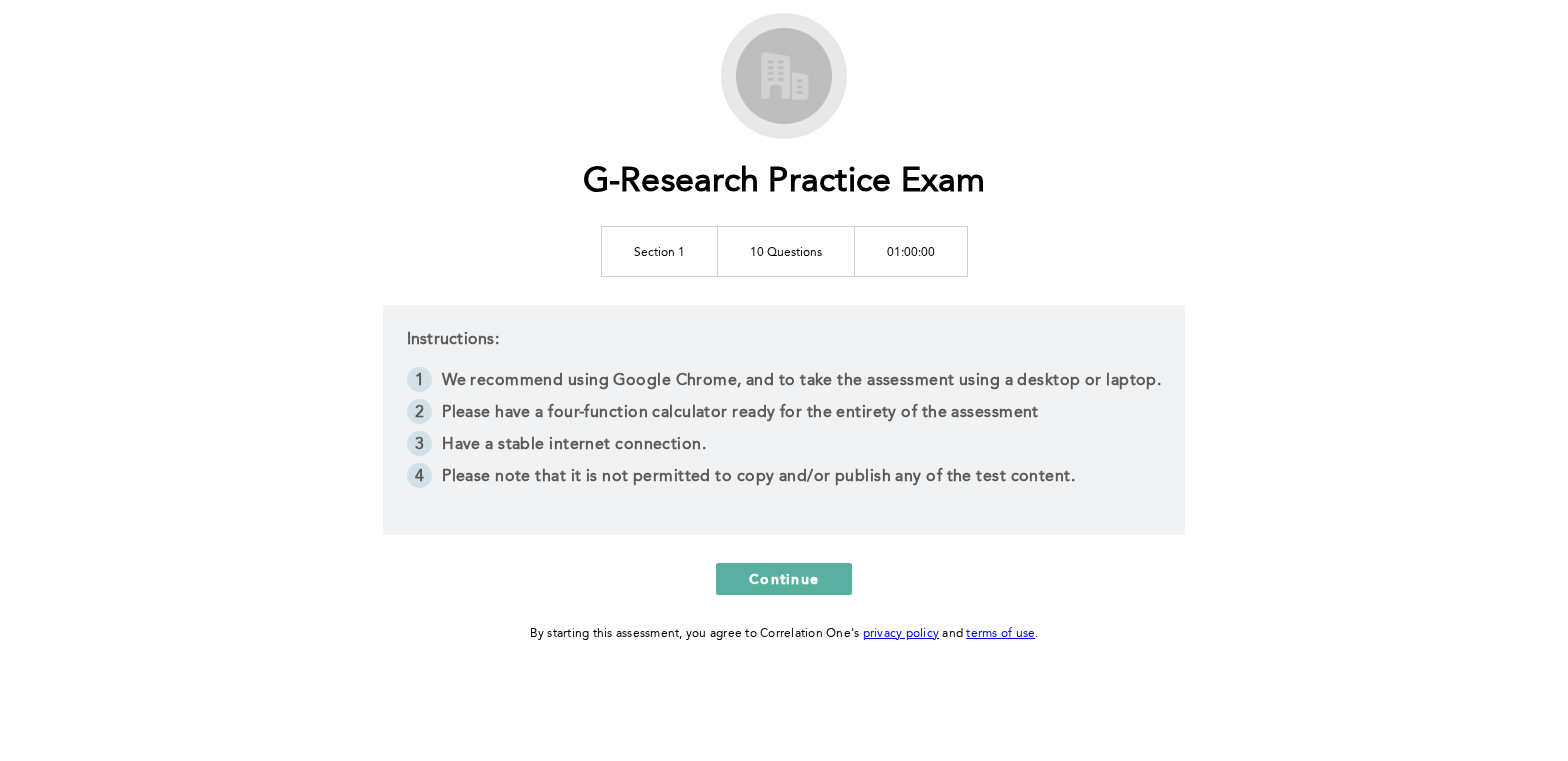 click on "Please note that it is not permitted to copy and/or publish any of the test content." at bounding box center (784, 479) 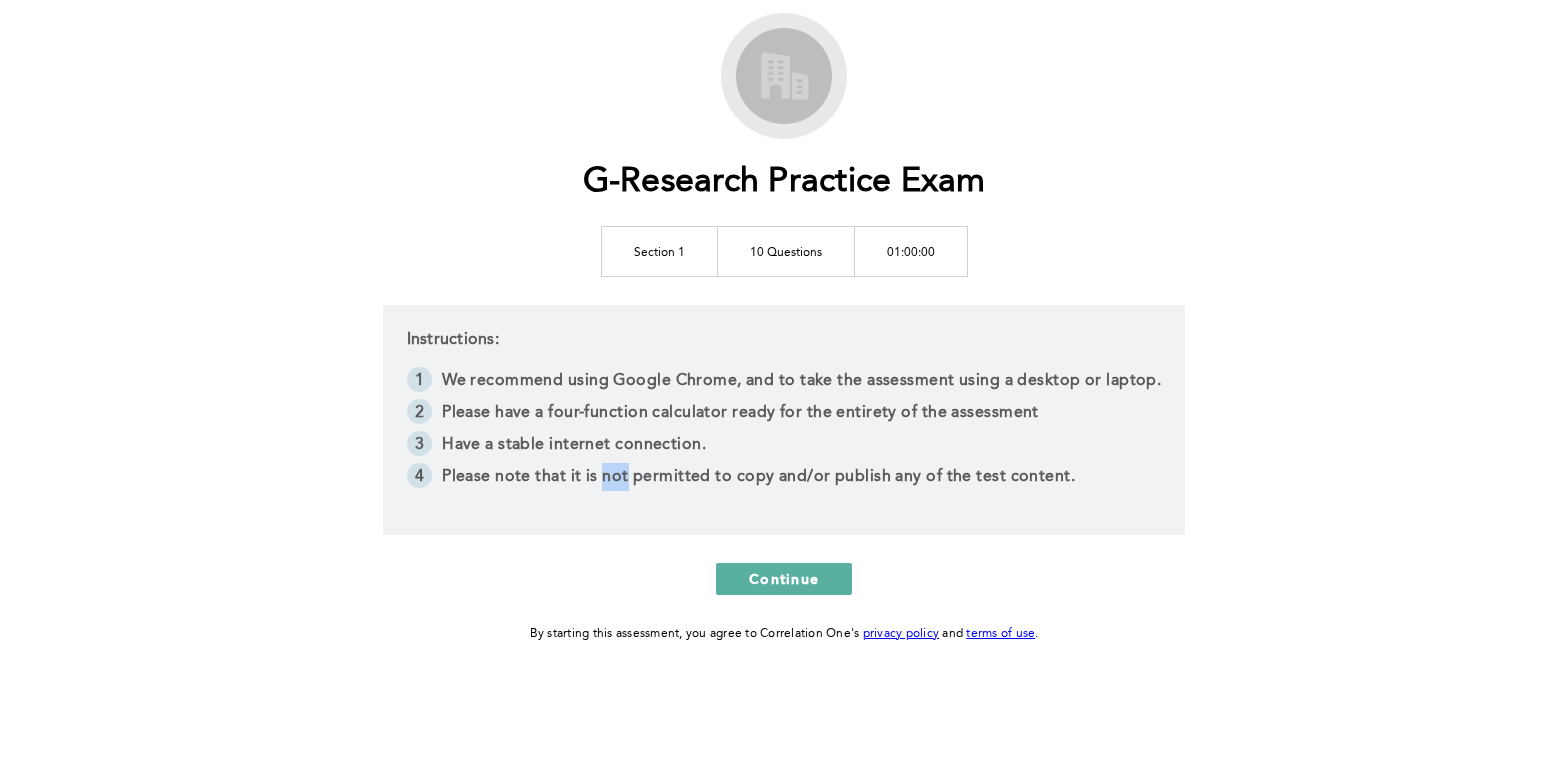 click on "Please note that it is not permitted to copy and/or publish any of the test content." at bounding box center [784, 479] 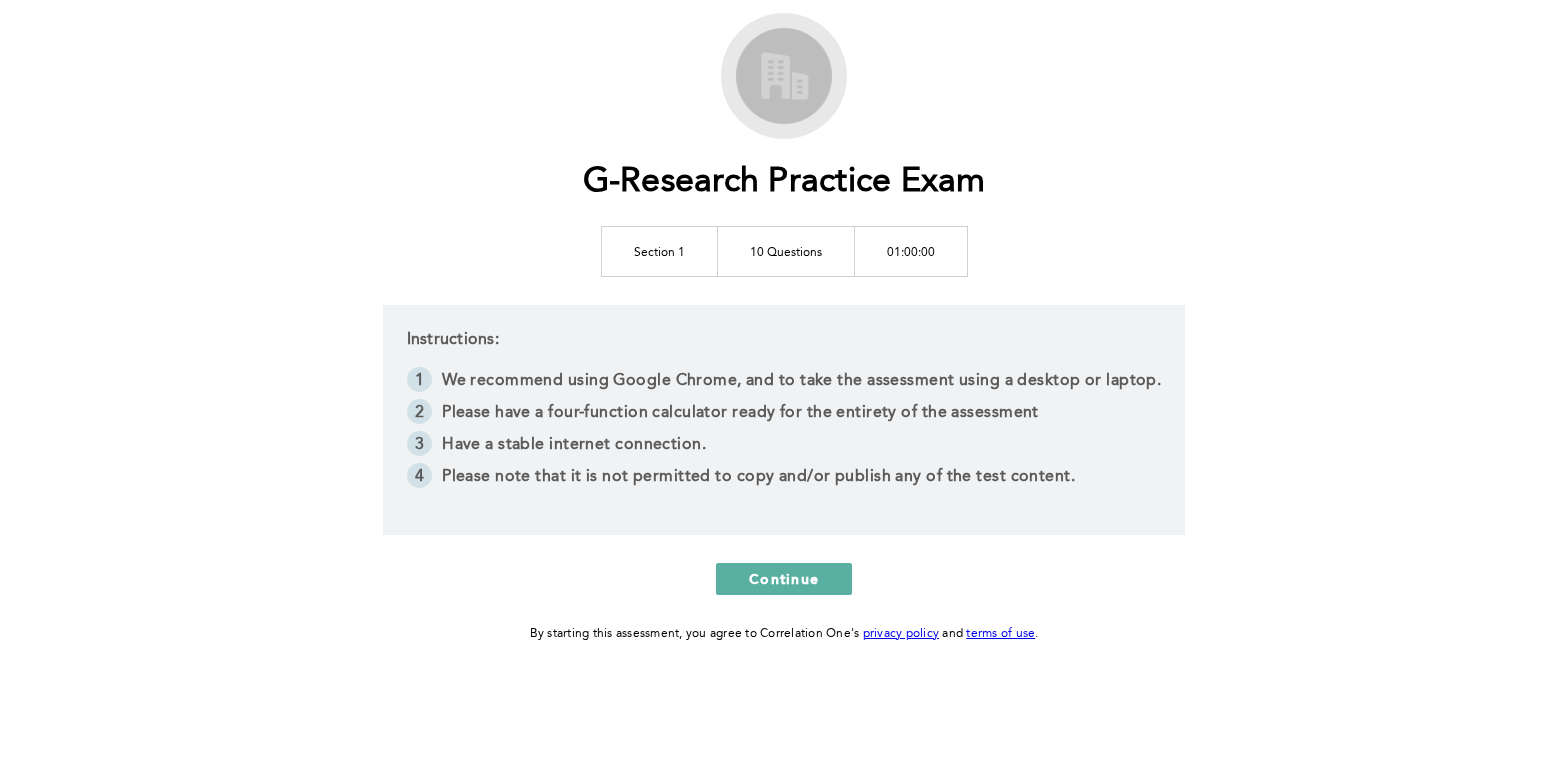 click on "Please note that it is not permitted to copy and/or publish any of the test content." at bounding box center [784, 479] 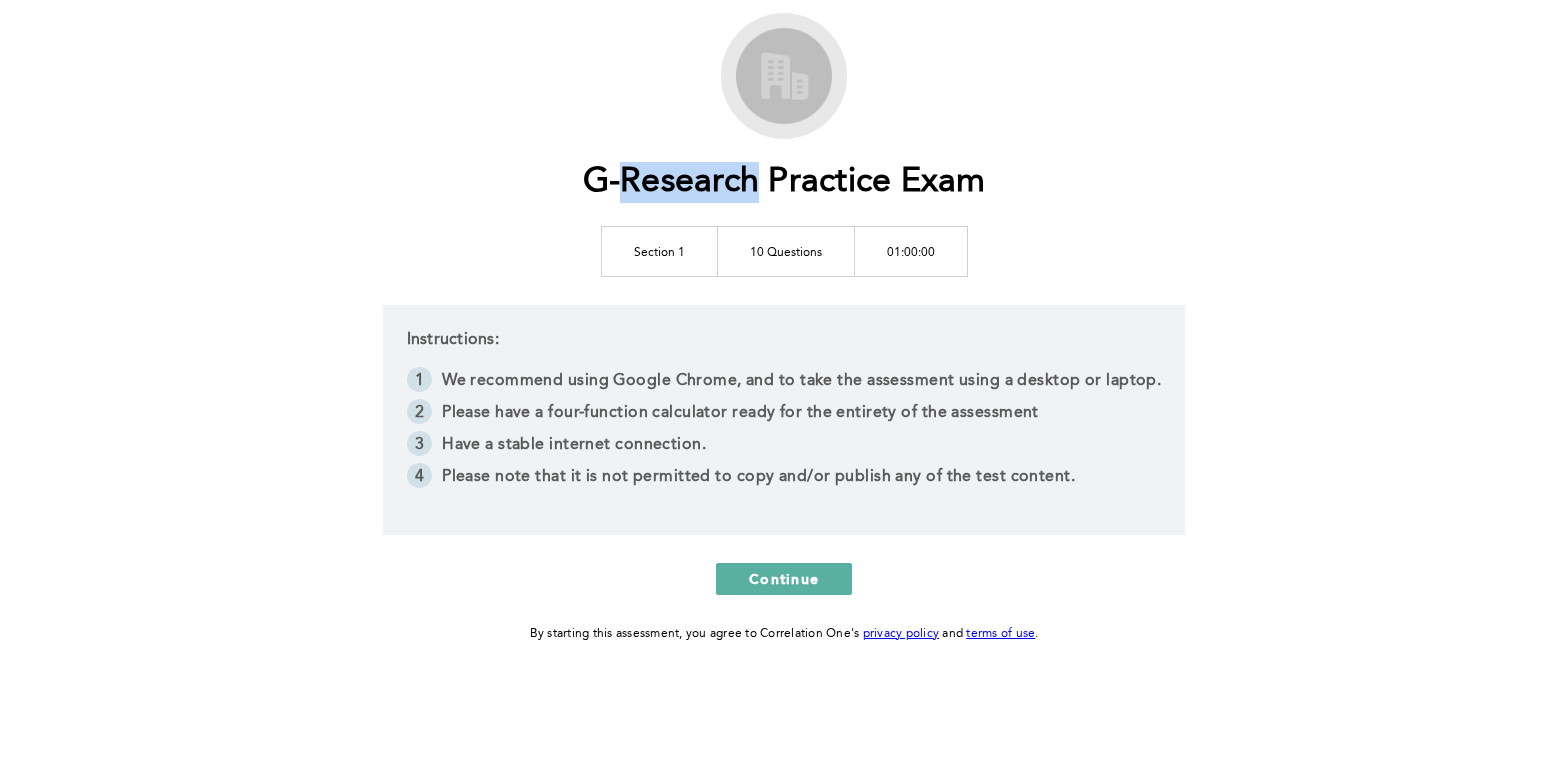 click on "G-Research Practice Exam" at bounding box center (784, 182) 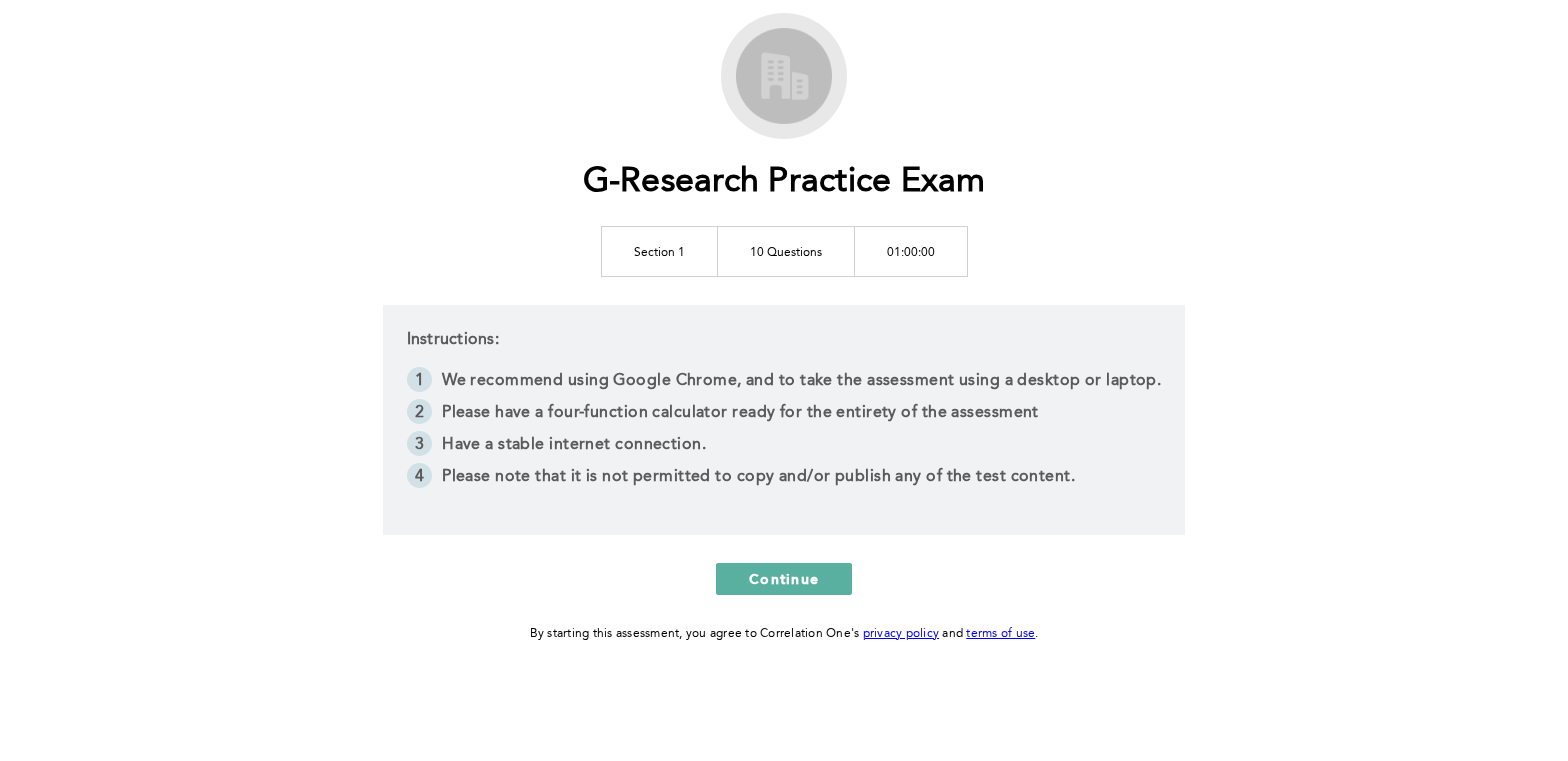 click on "G-Research Practice Exam" at bounding box center [784, 182] 